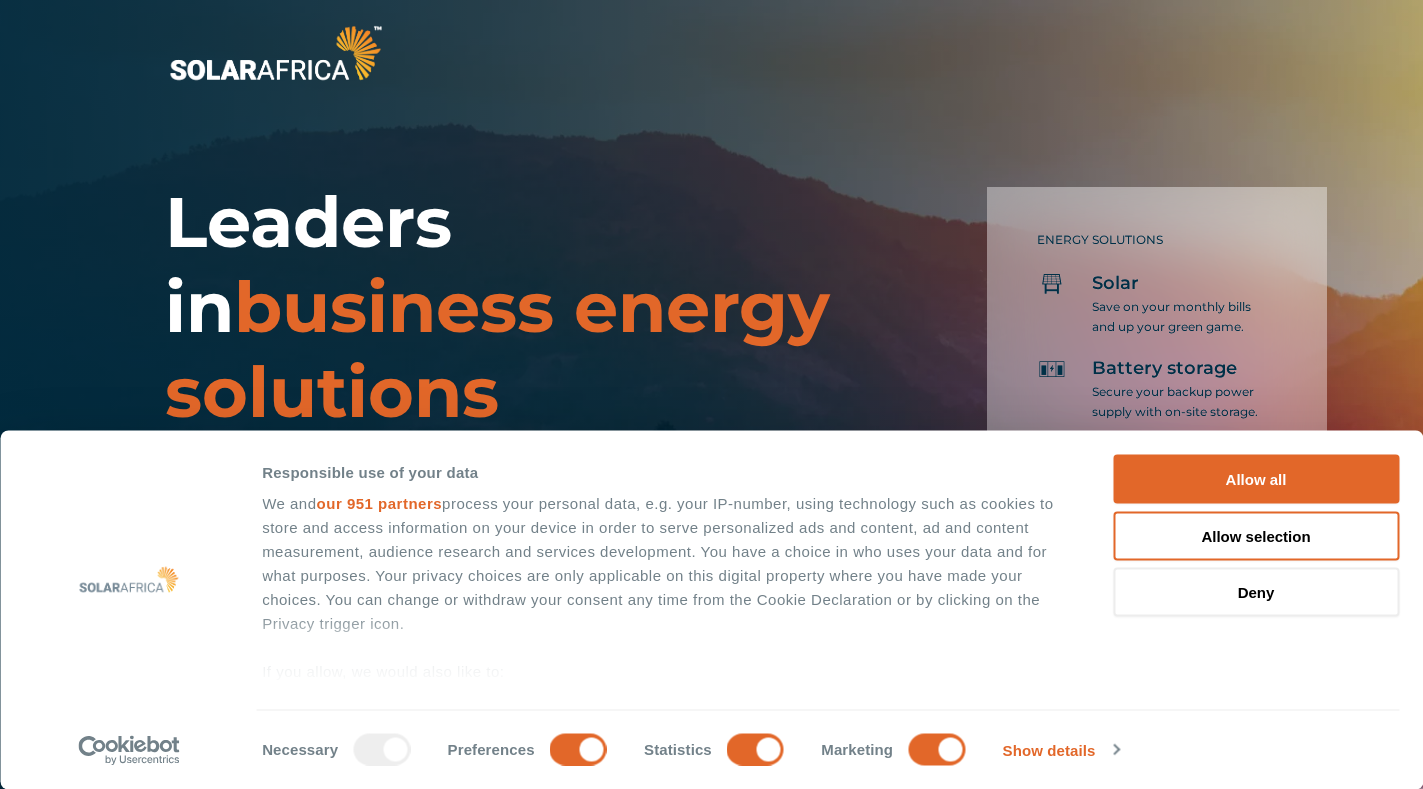 scroll, scrollTop: 700, scrollLeft: 0, axis: vertical 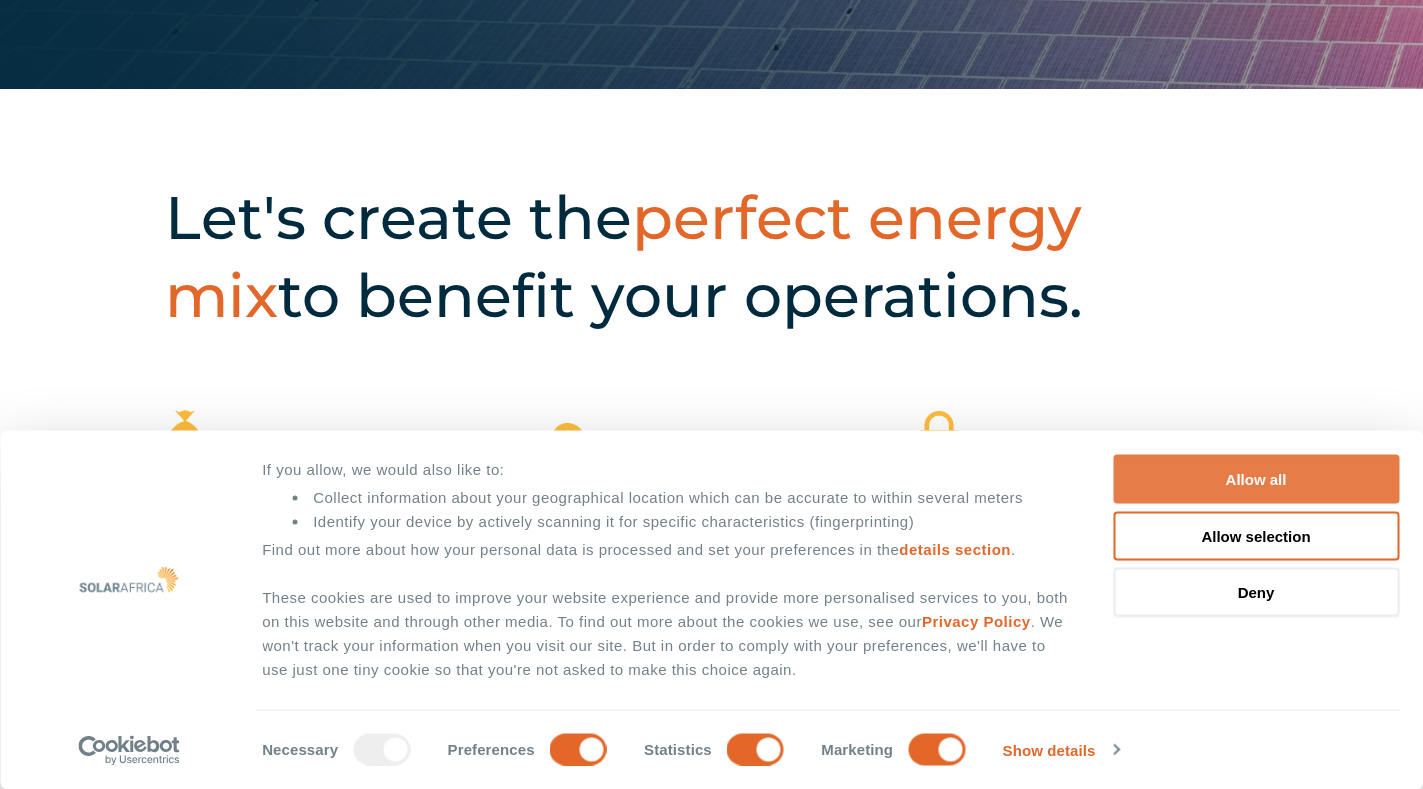 click on "Allow all" at bounding box center [1256, 479] 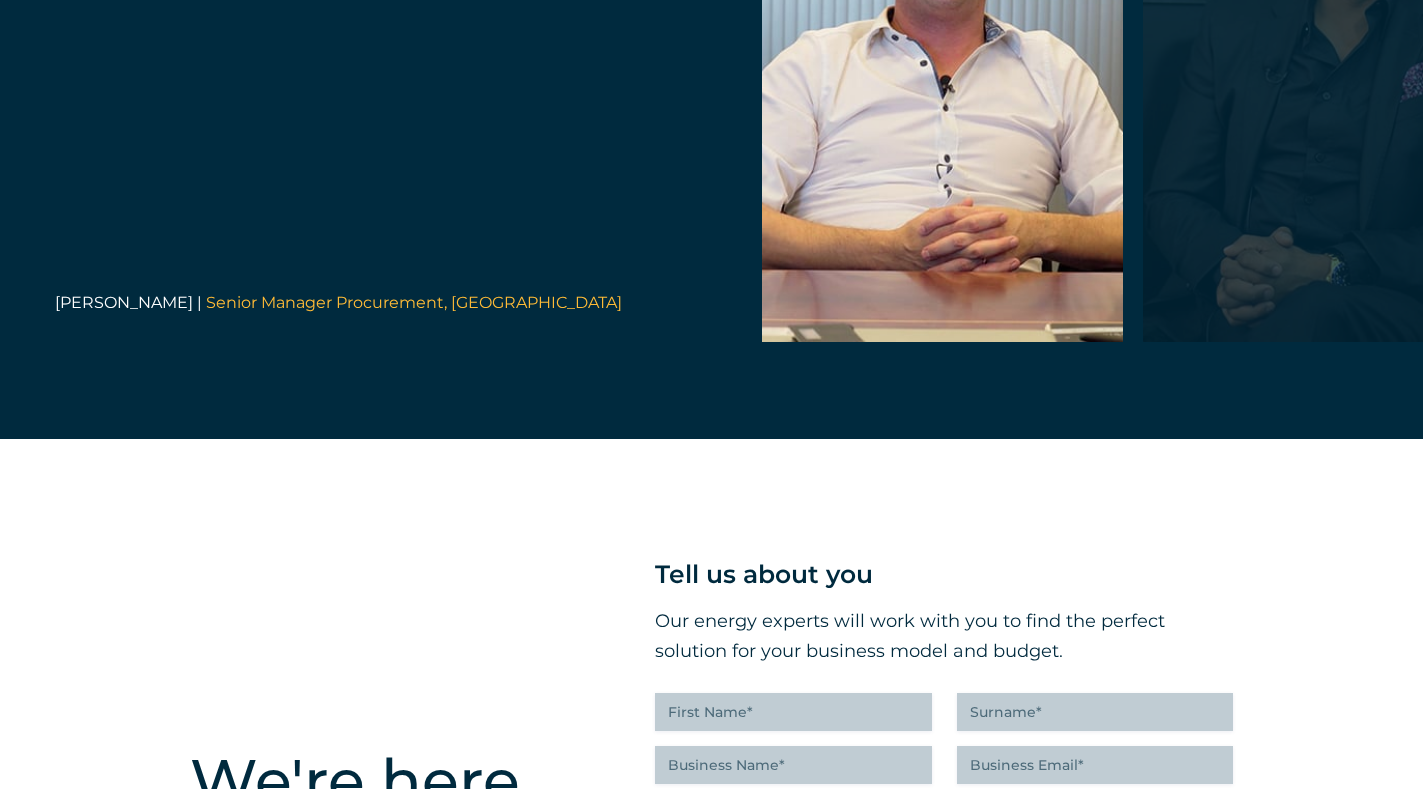 scroll, scrollTop: 4200, scrollLeft: 0, axis: vertical 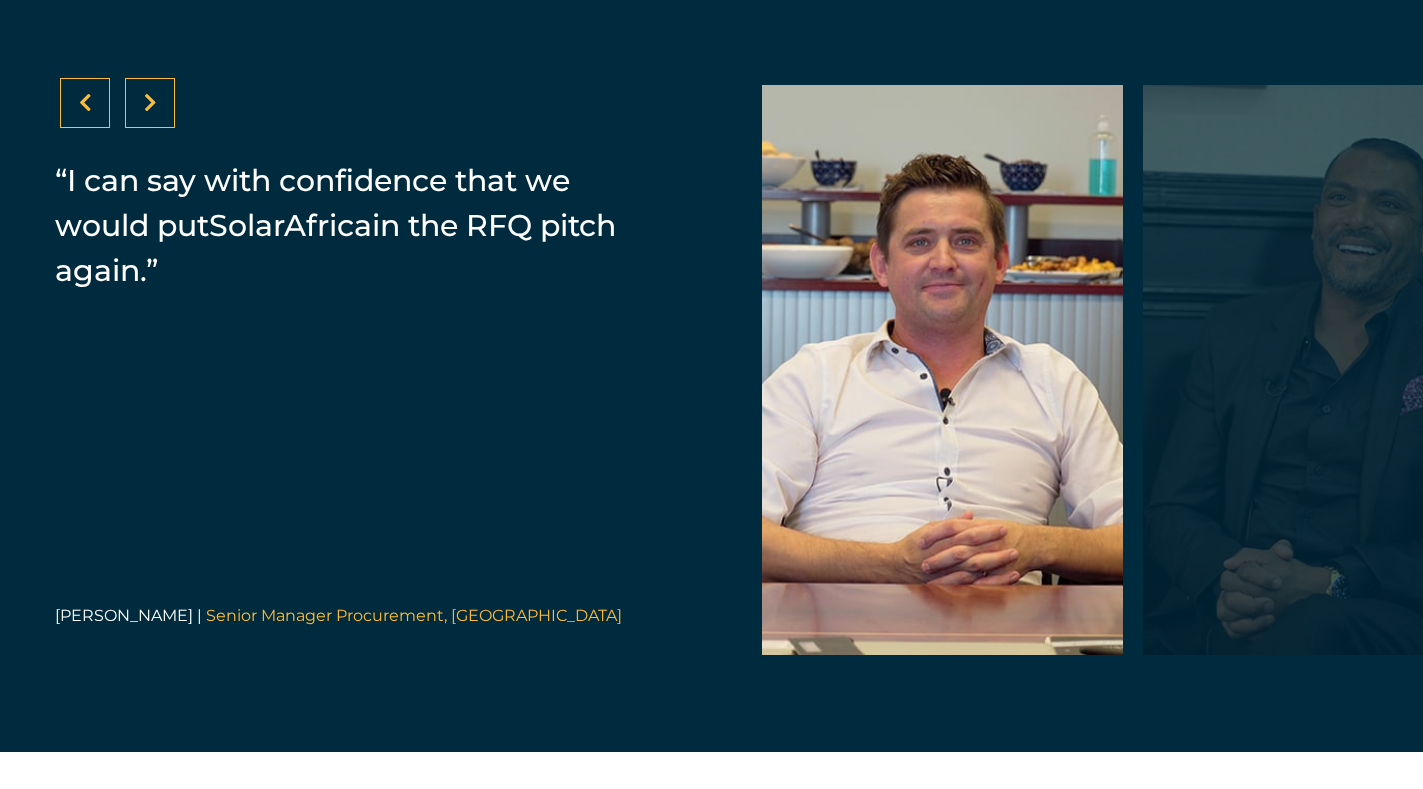 click at bounding box center (1323, 370) 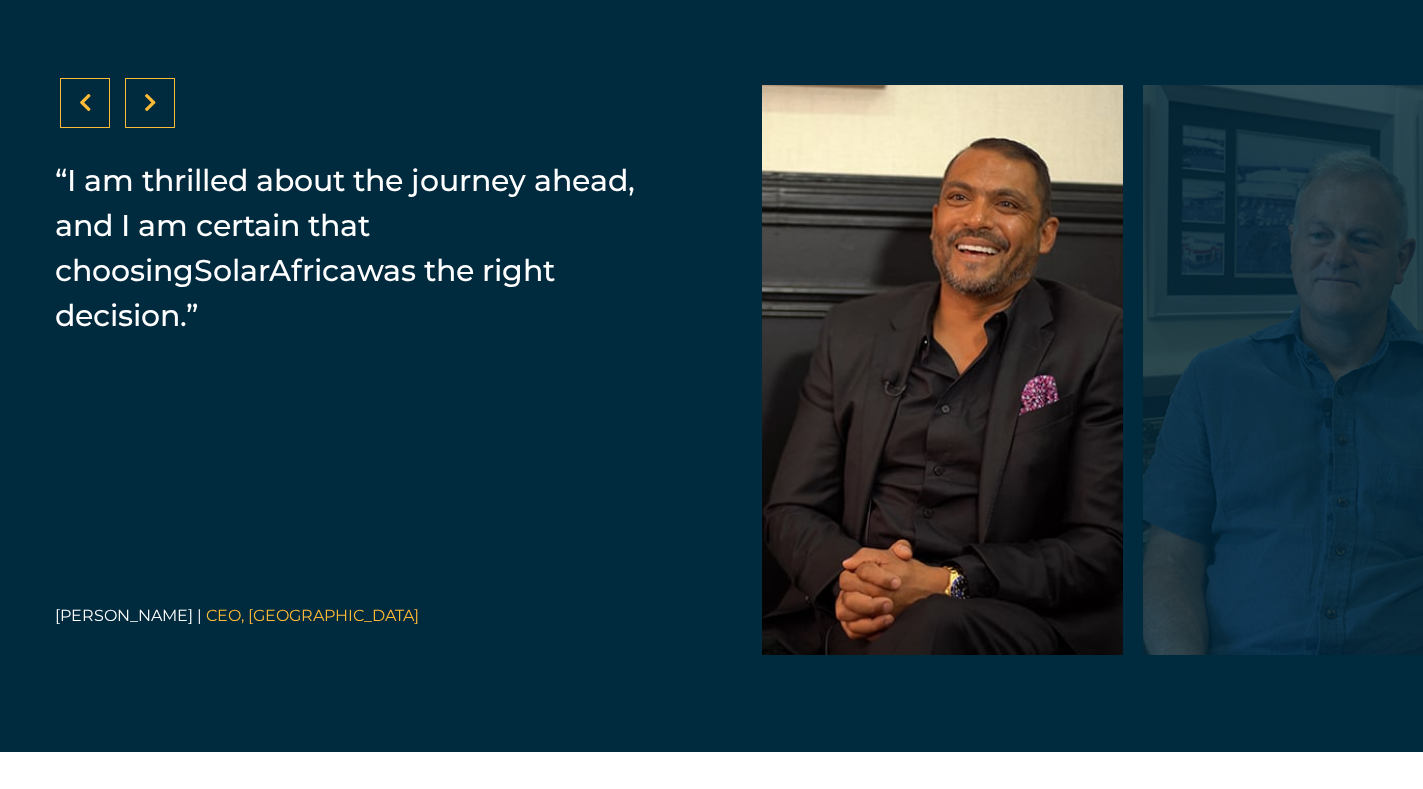 click at bounding box center (150, 103) 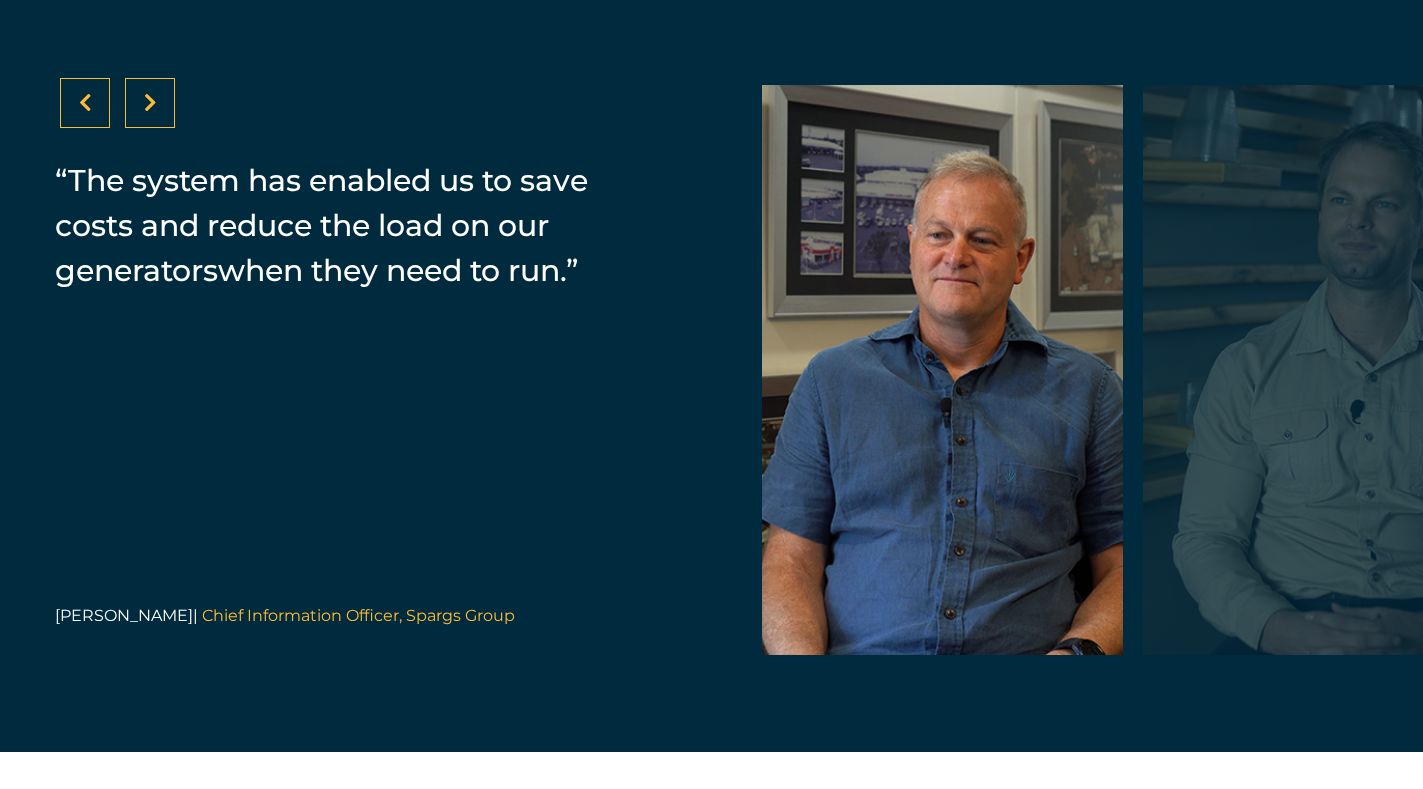 click at bounding box center (150, 103) 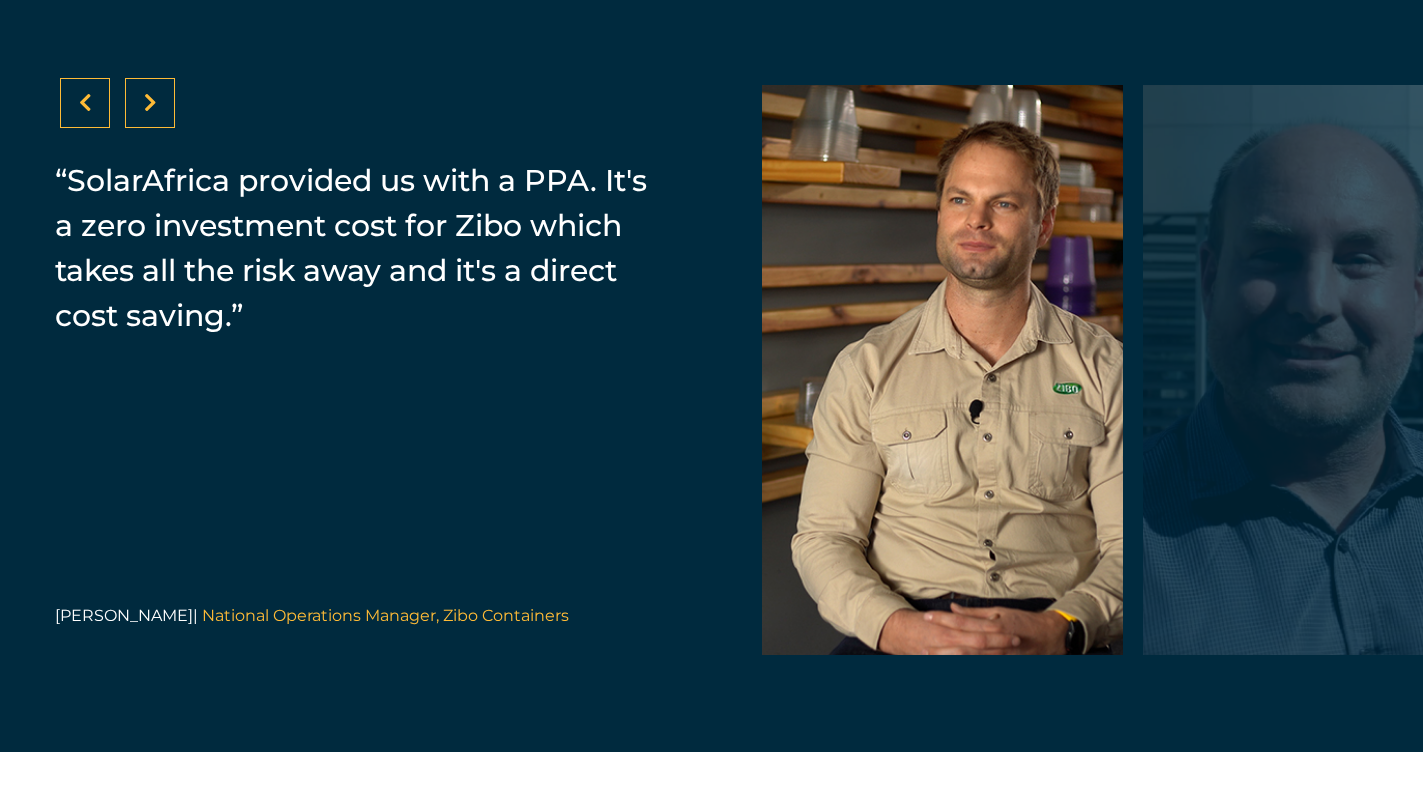 click at bounding box center (150, 103) 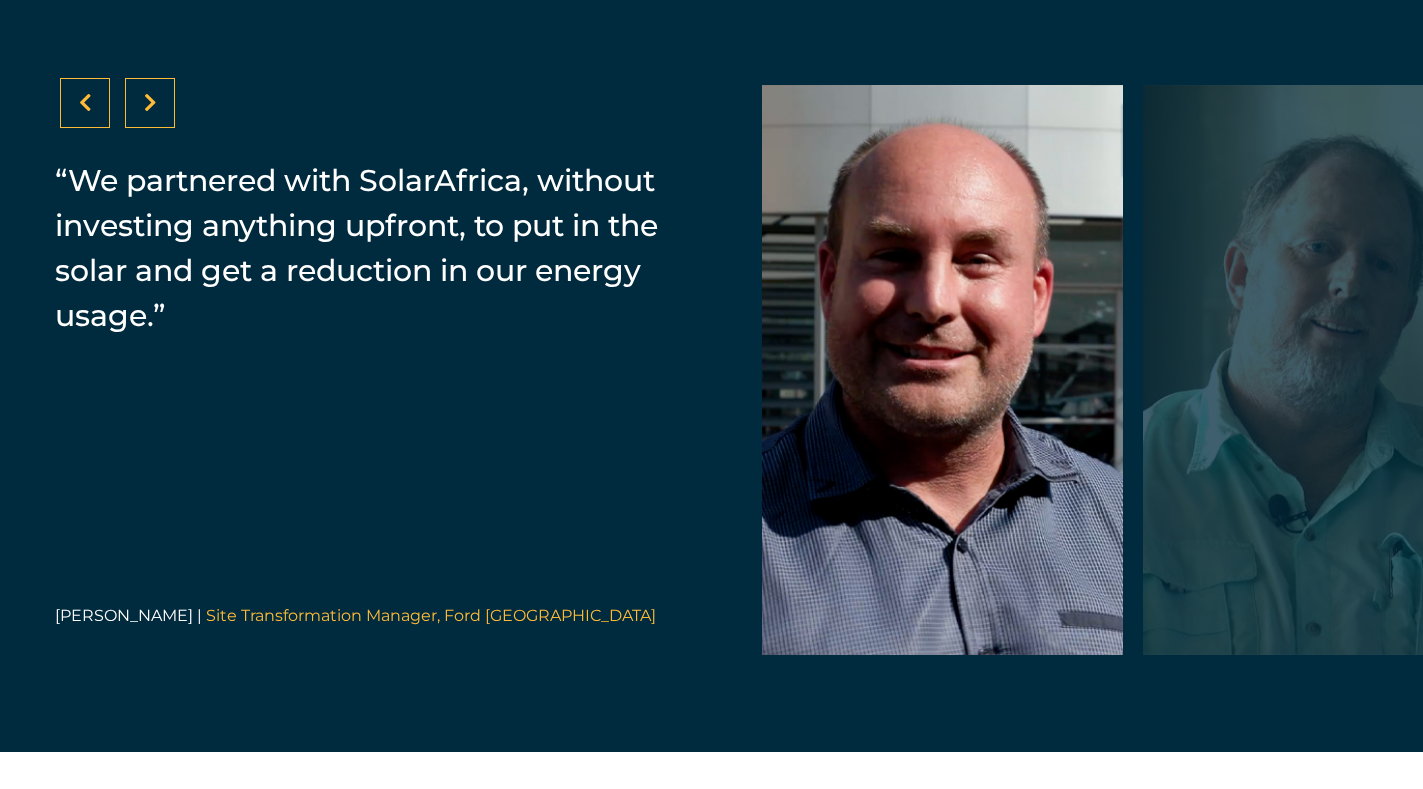 click at bounding box center (150, 103) 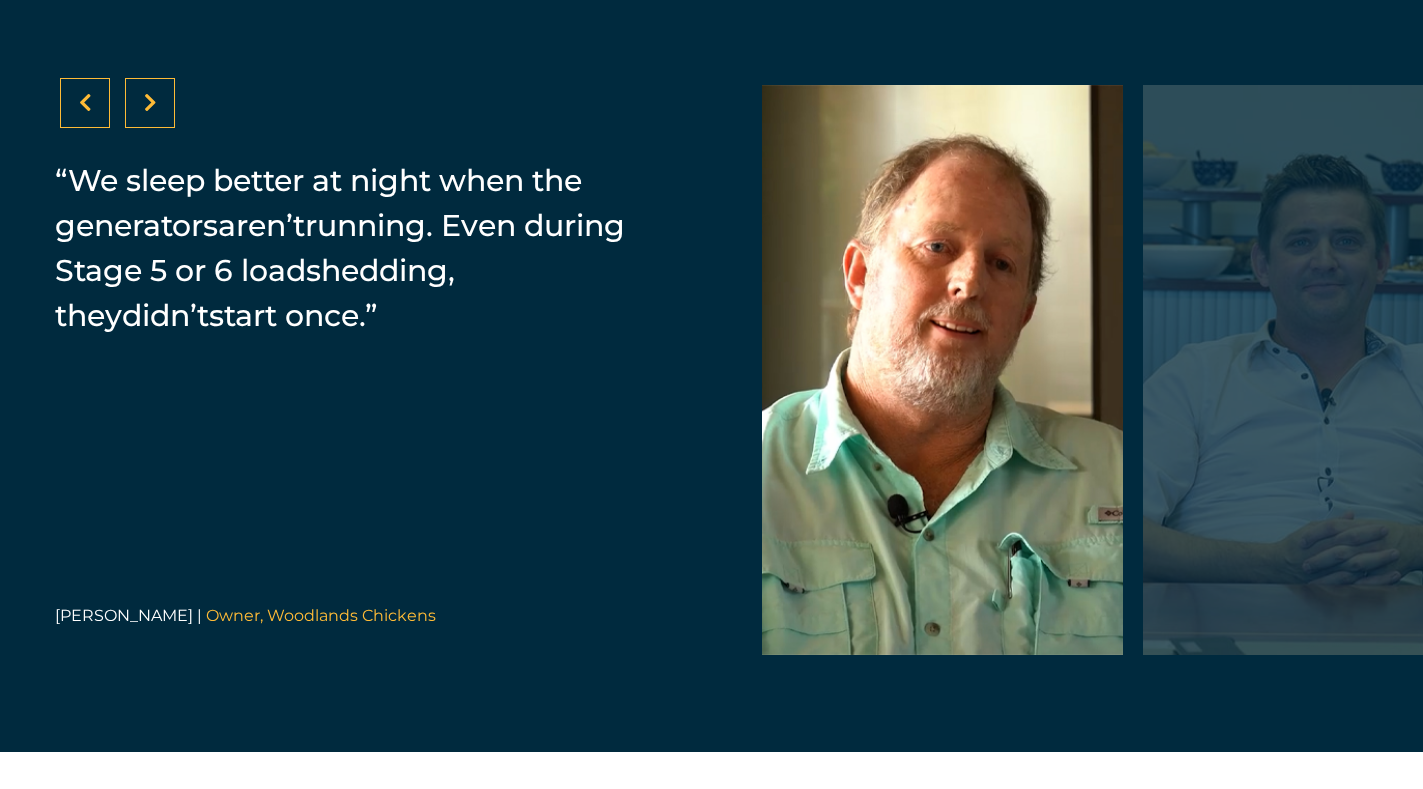 click at bounding box center [150, 103] 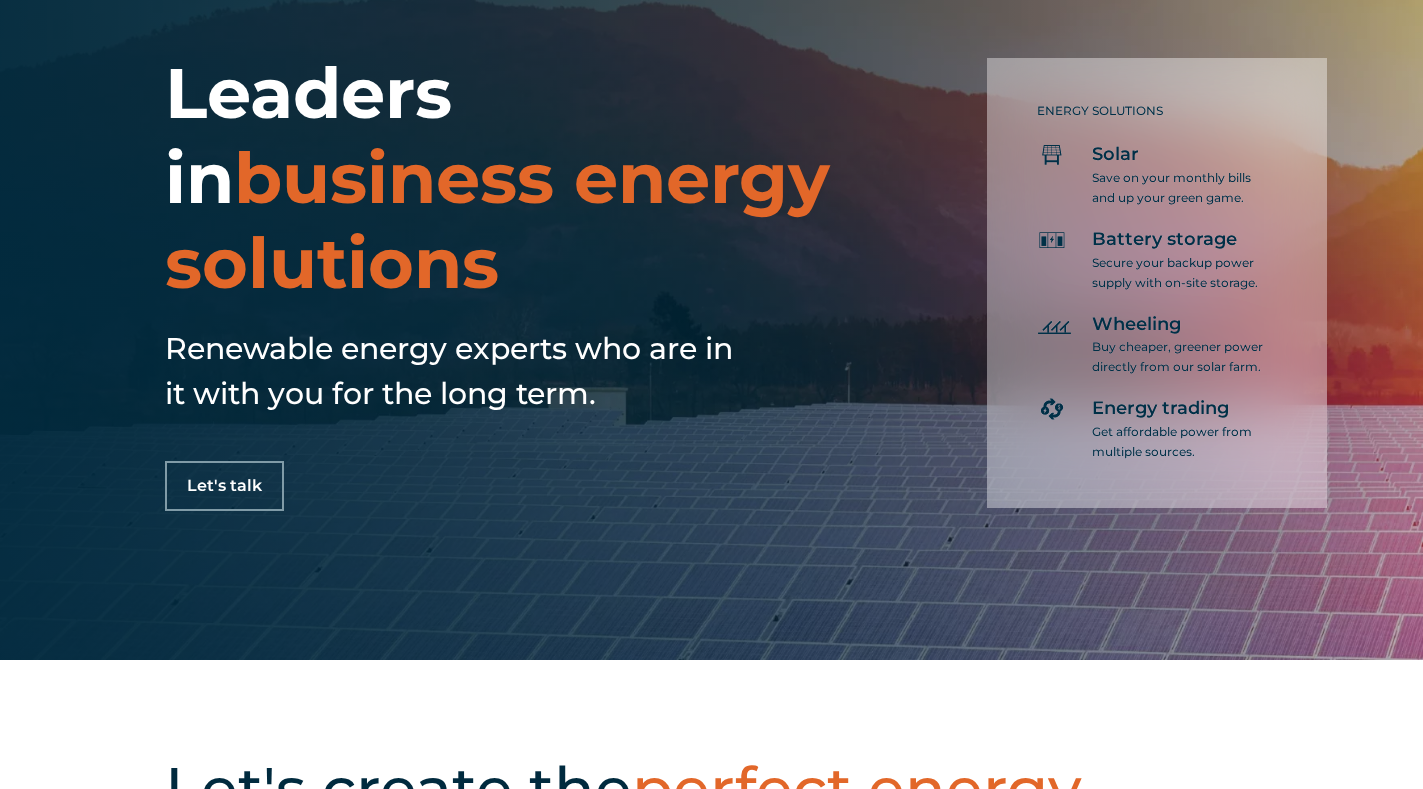 scroll, scrollTop: 0, scrollLeft: 0, axis: both 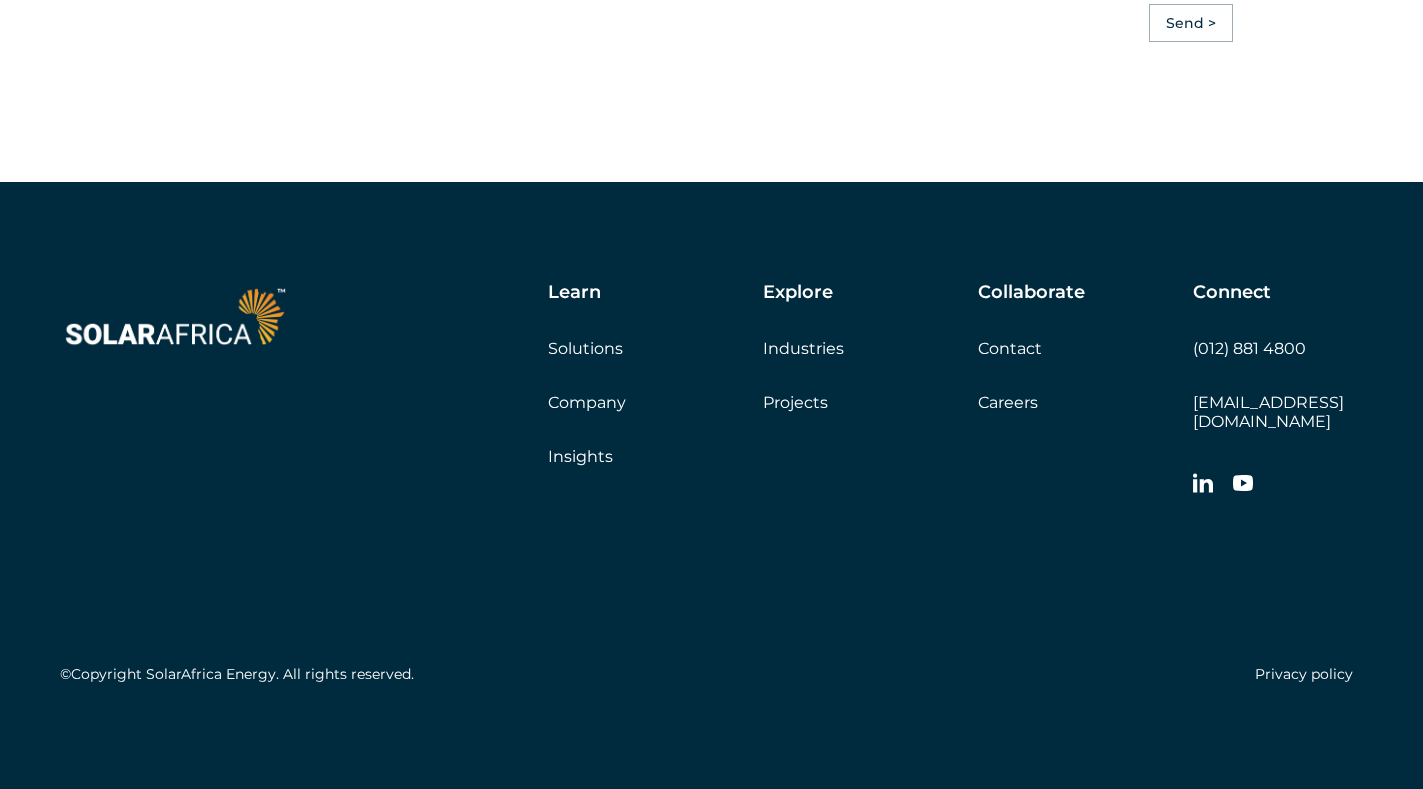 click on "Company" at bounding box center (587, 402) 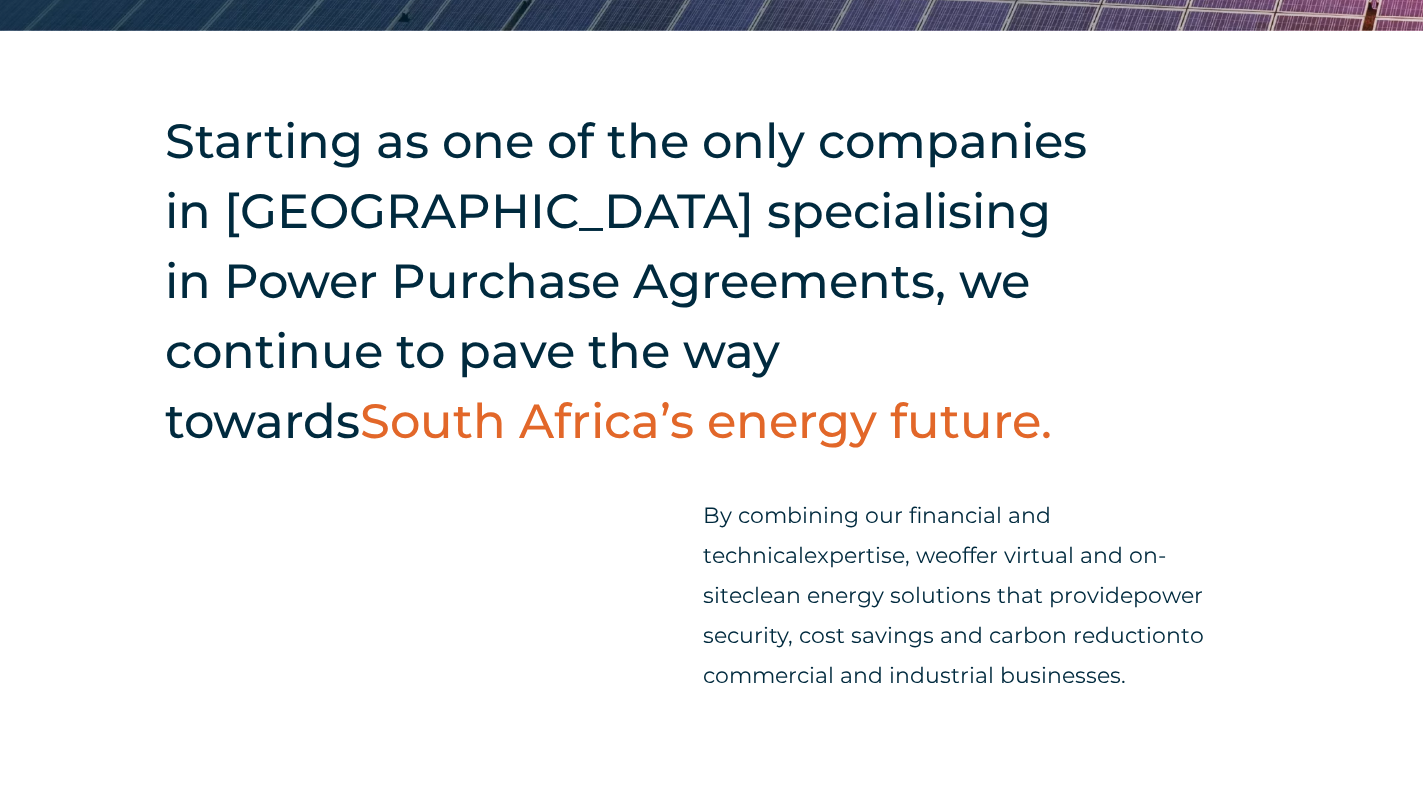 scroll, scrollTop: 1200, scrollLeft: 0, axis: vertical 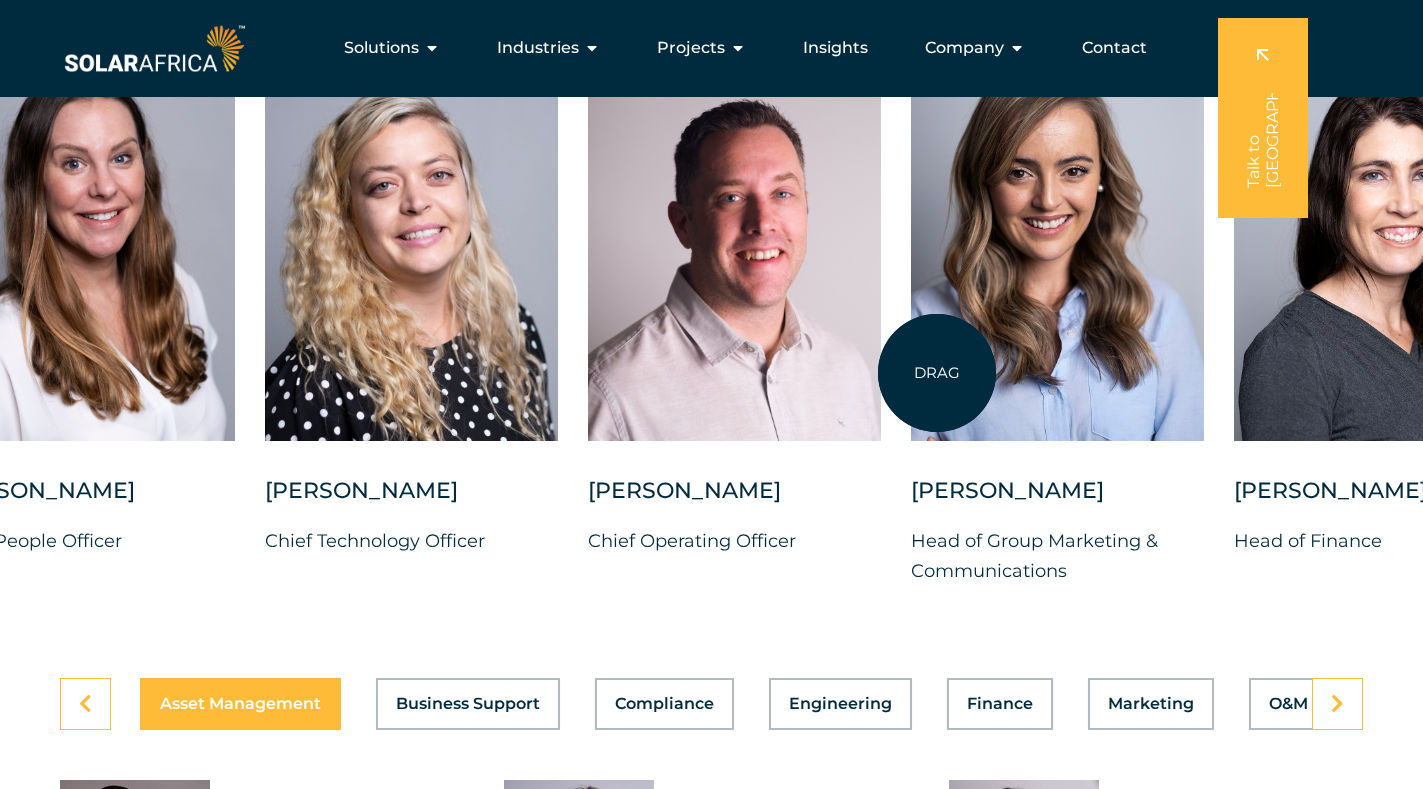 drag, startPoint x: 1398, startPoint y: 366, endPoint x: 937, endPoint y: 373, distance: 461.05313 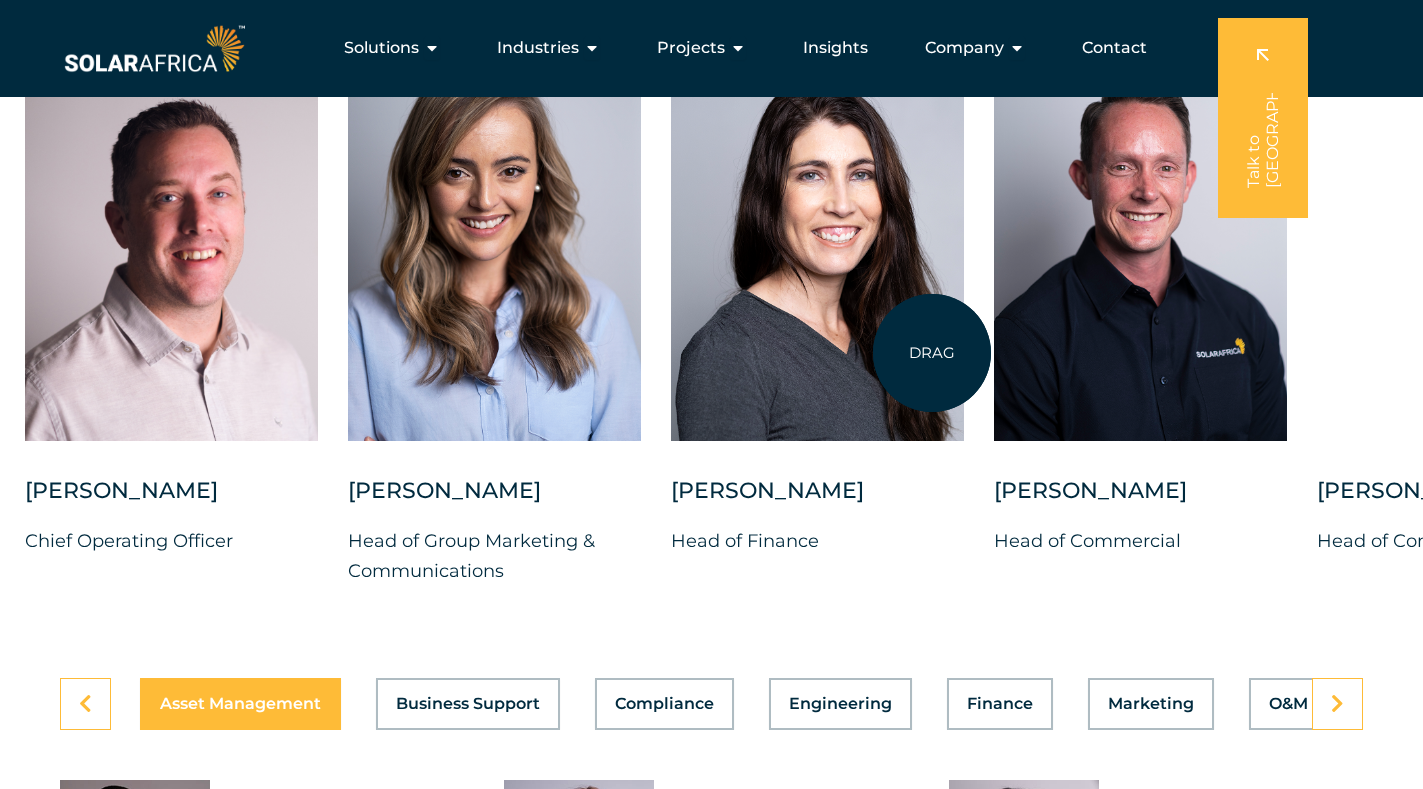 drag, startPoint x: 1310, startPoint y: 366, endPoint x: 932, endPoint y: 353, distance: 378.22348 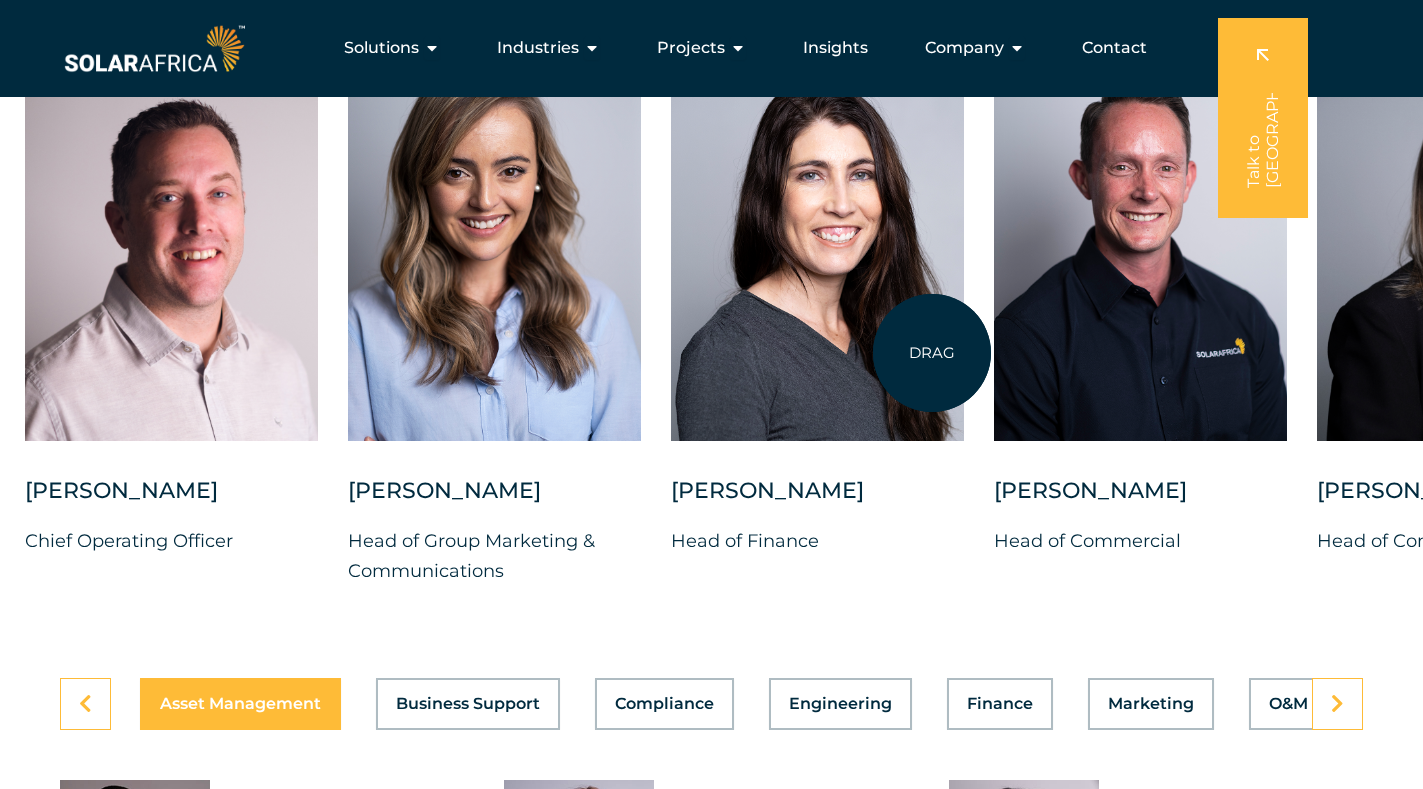 click at bounding box center (817, 242) 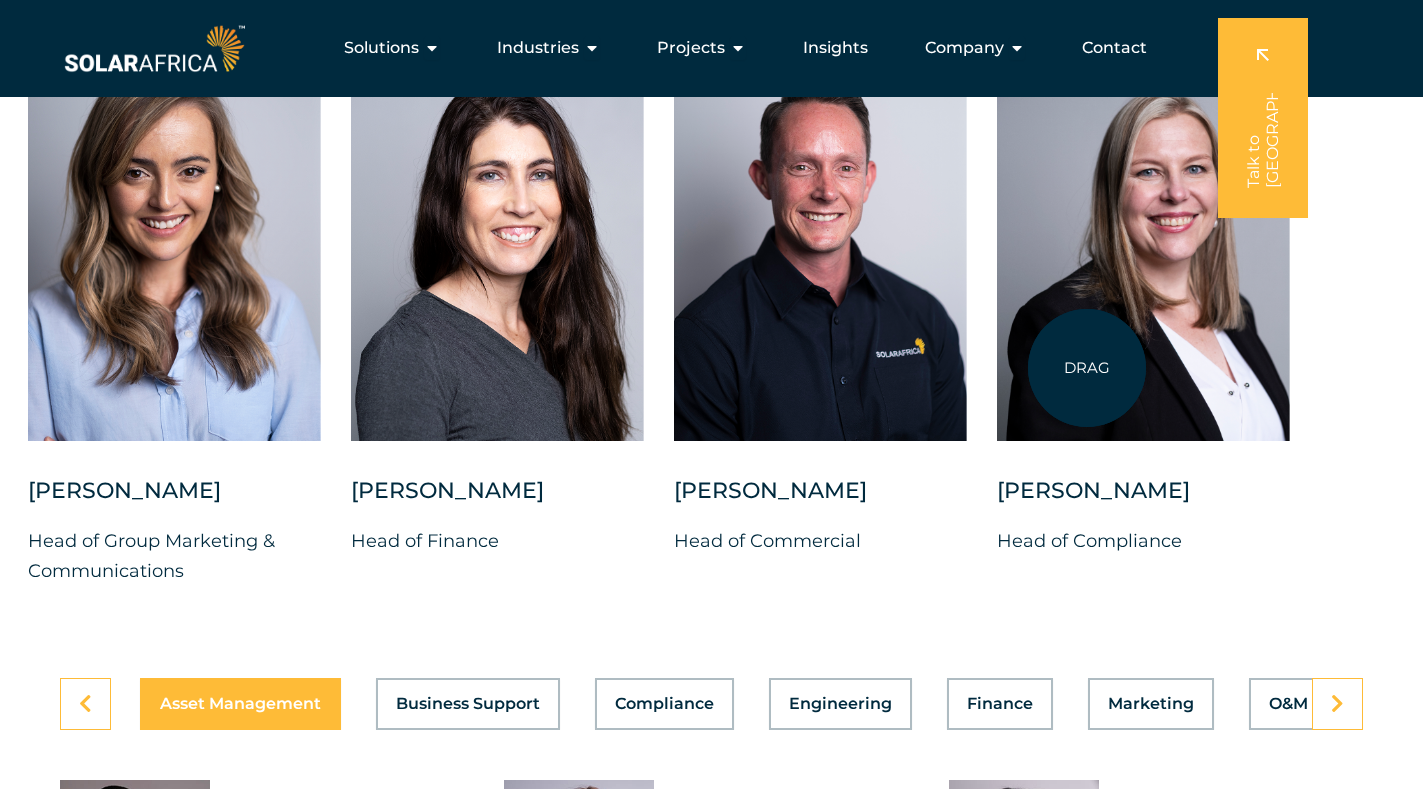 drag, startPoint x: 1348, startPoint y: 363, endPoint x: 1087, endPoint y: 368, distance: 261.04788 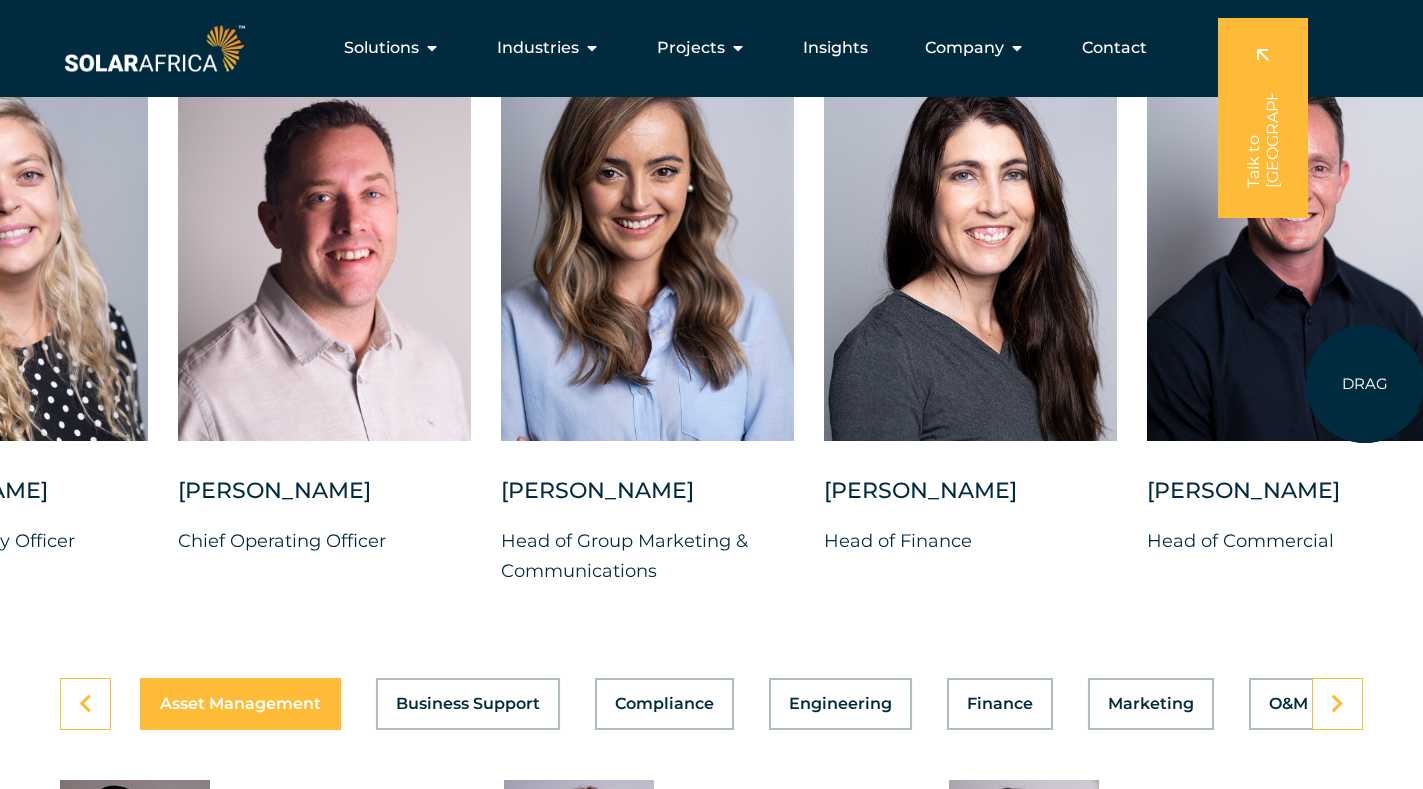 drag, startPoint x: 944, startPoint y: 351, endPoint x: 1365, endPoint y: 384, distance: 422.29138 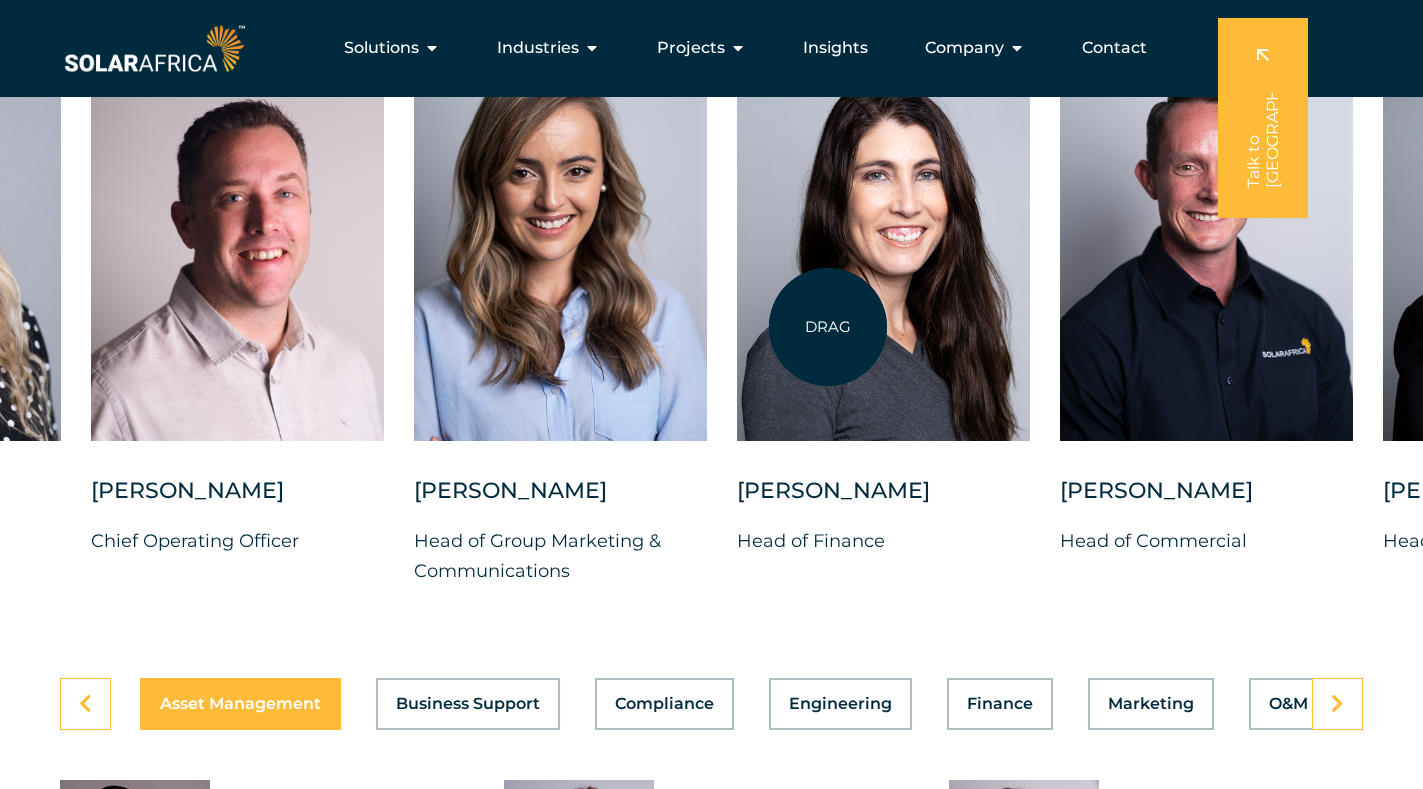 drag, startPoint x: 1140, startPoint y: 328, endPoint x: 828, endPoint y: 327, distance: 312.00162 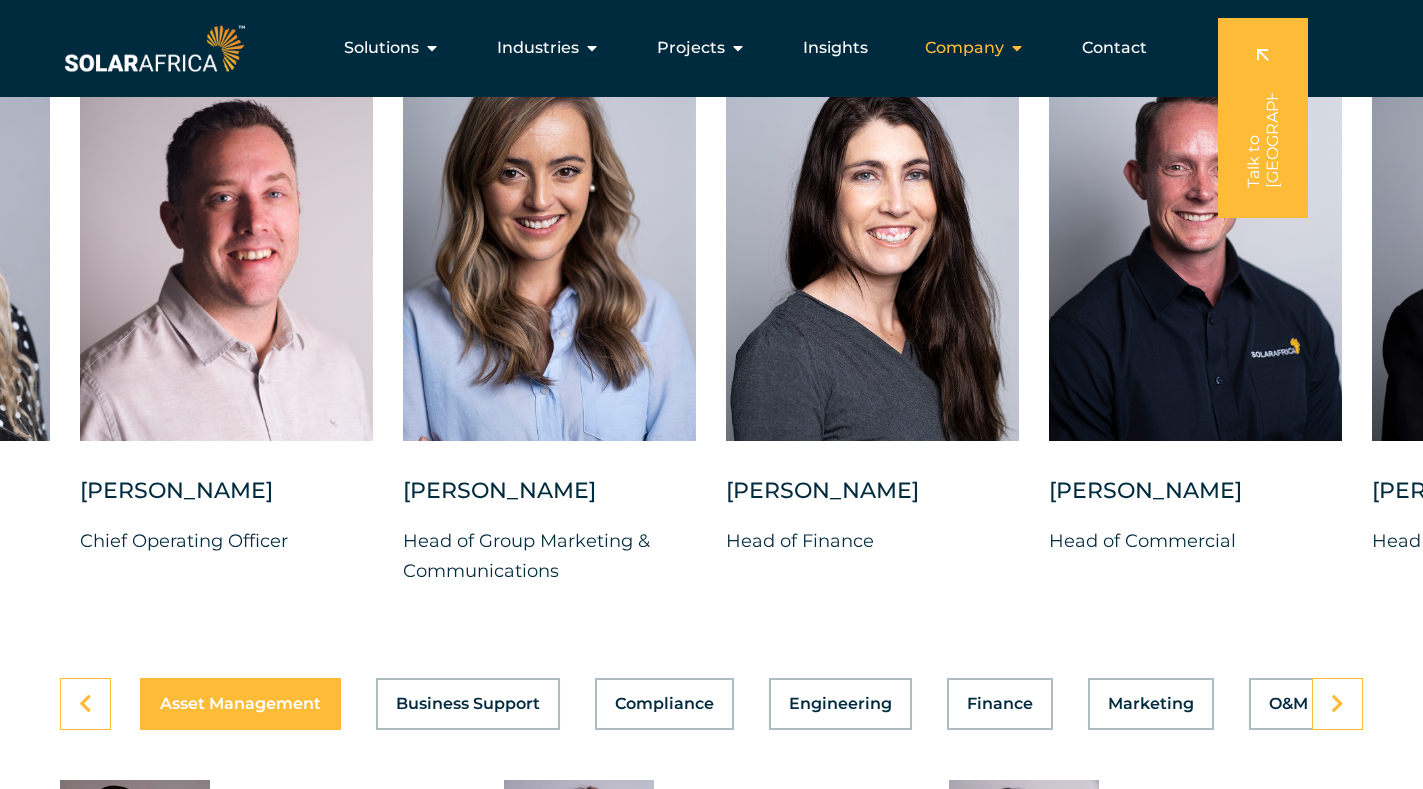 click at bounding box center (1017, 48) 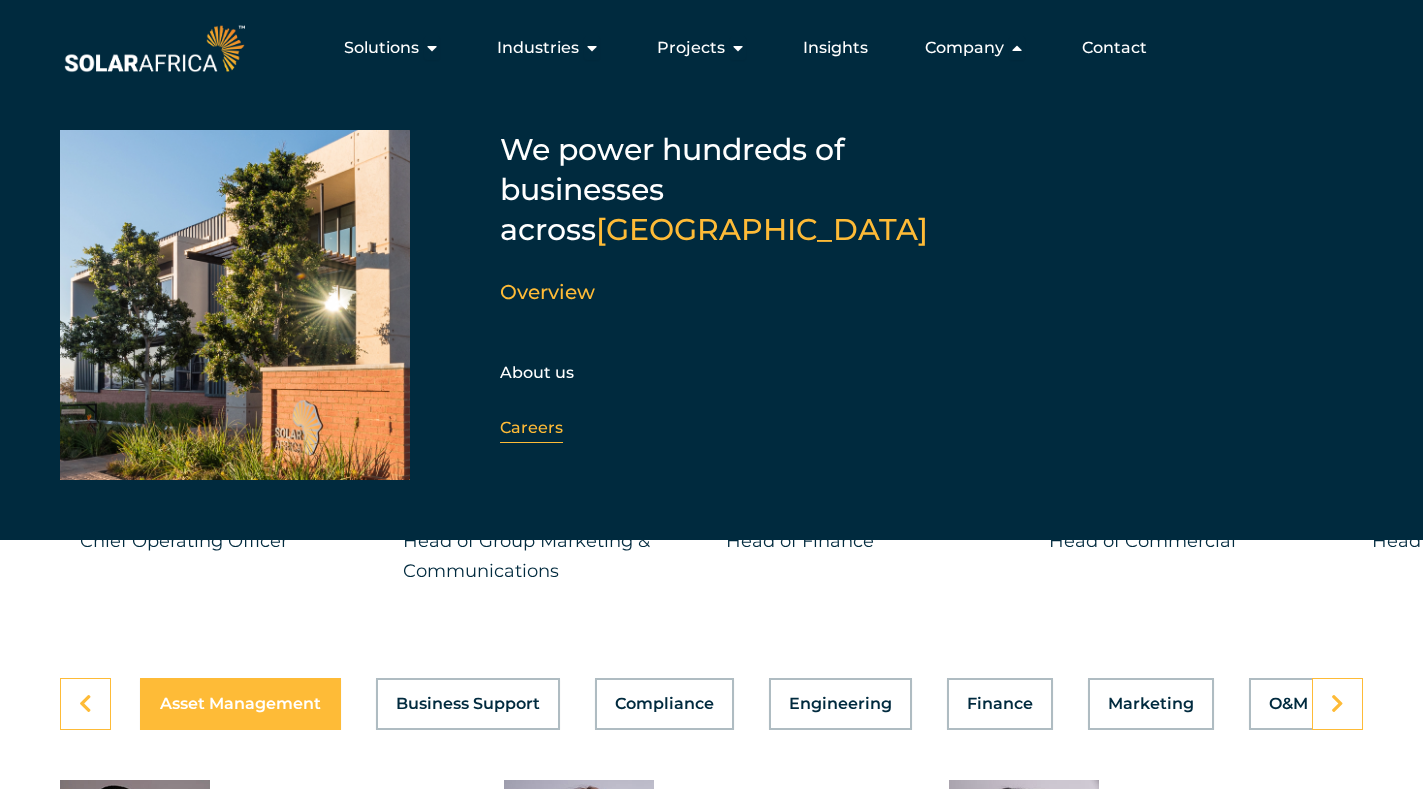 click on "Careers" at bounding box center [531, 427] 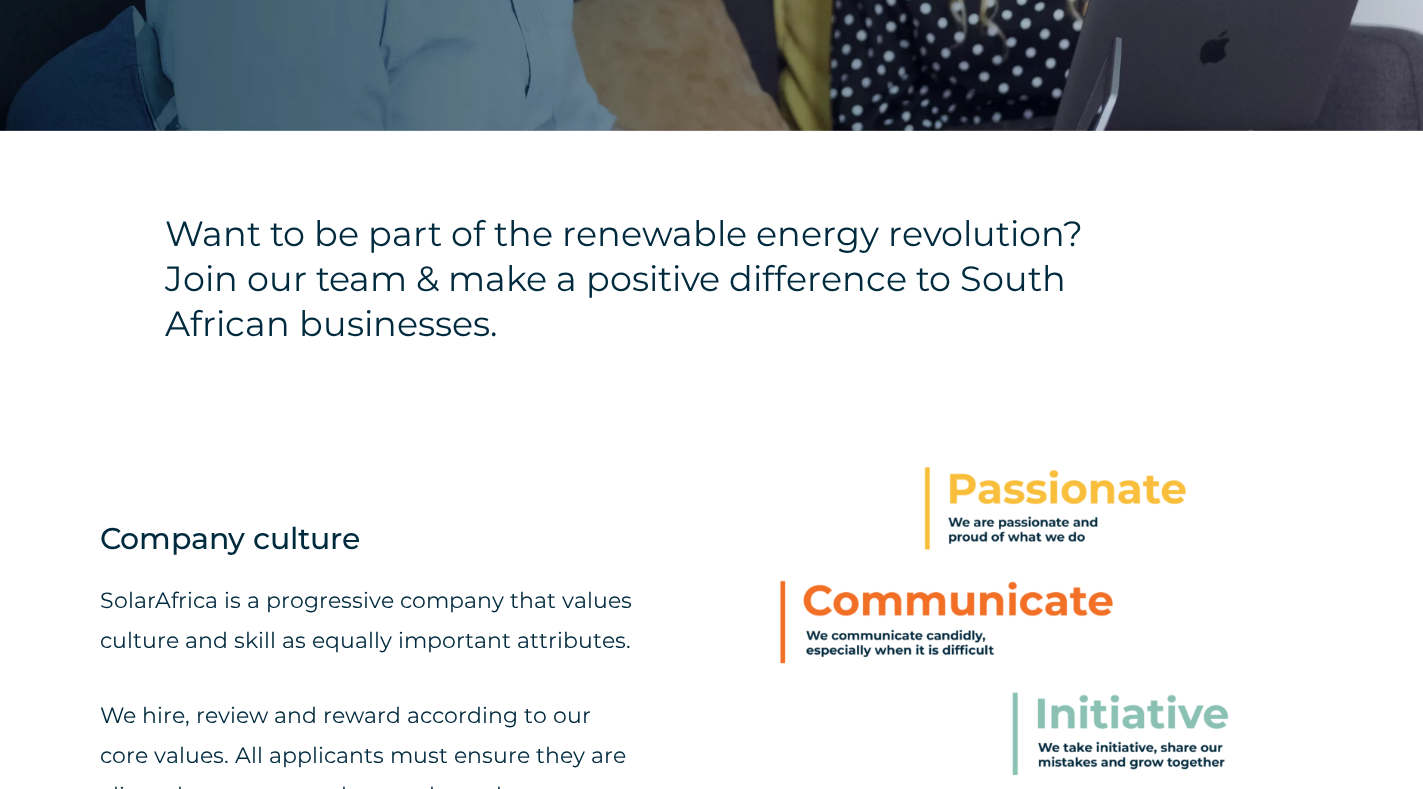 scroll, scrollTop: 500, scrollLeft: 0, axis: vertical 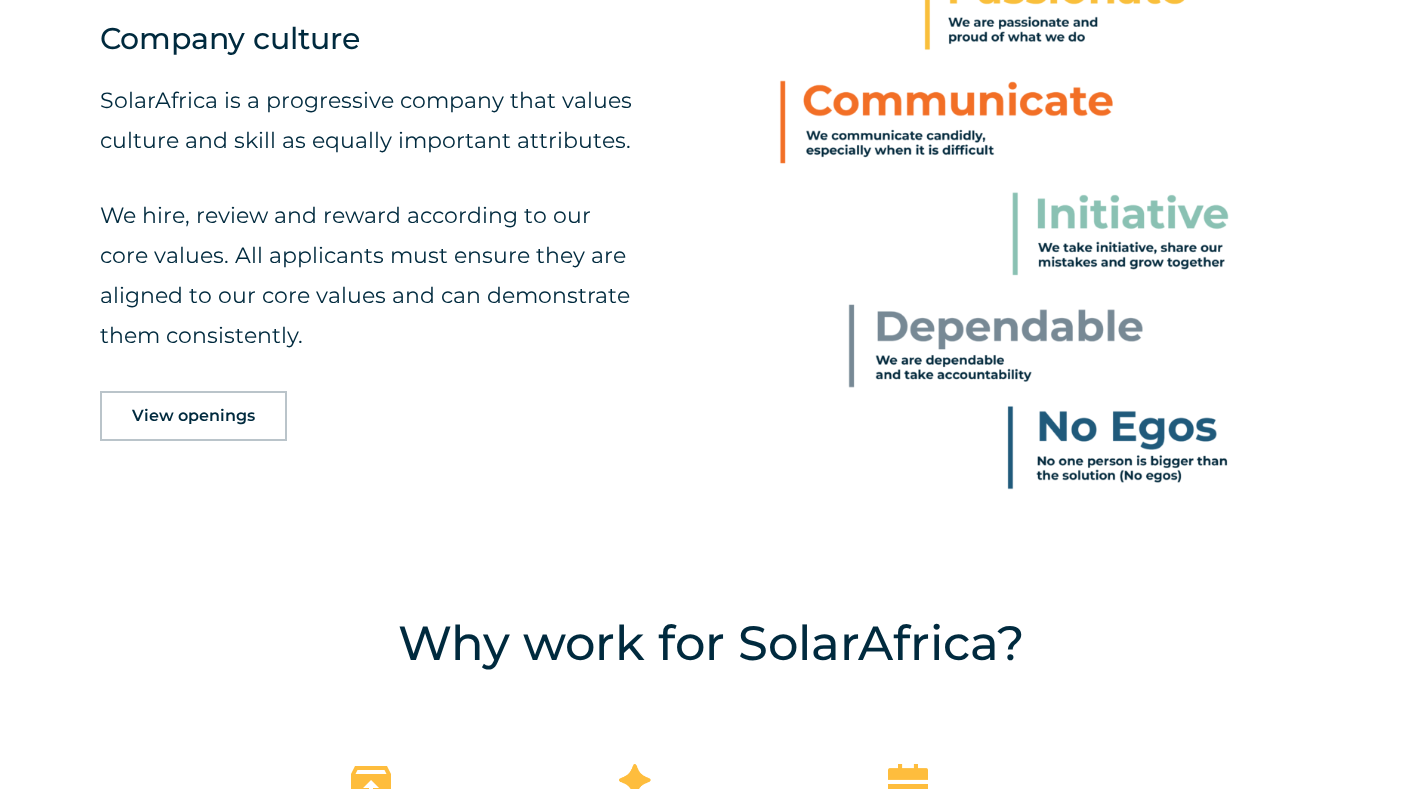 click on "View openings" at bounding box center [193, 416] 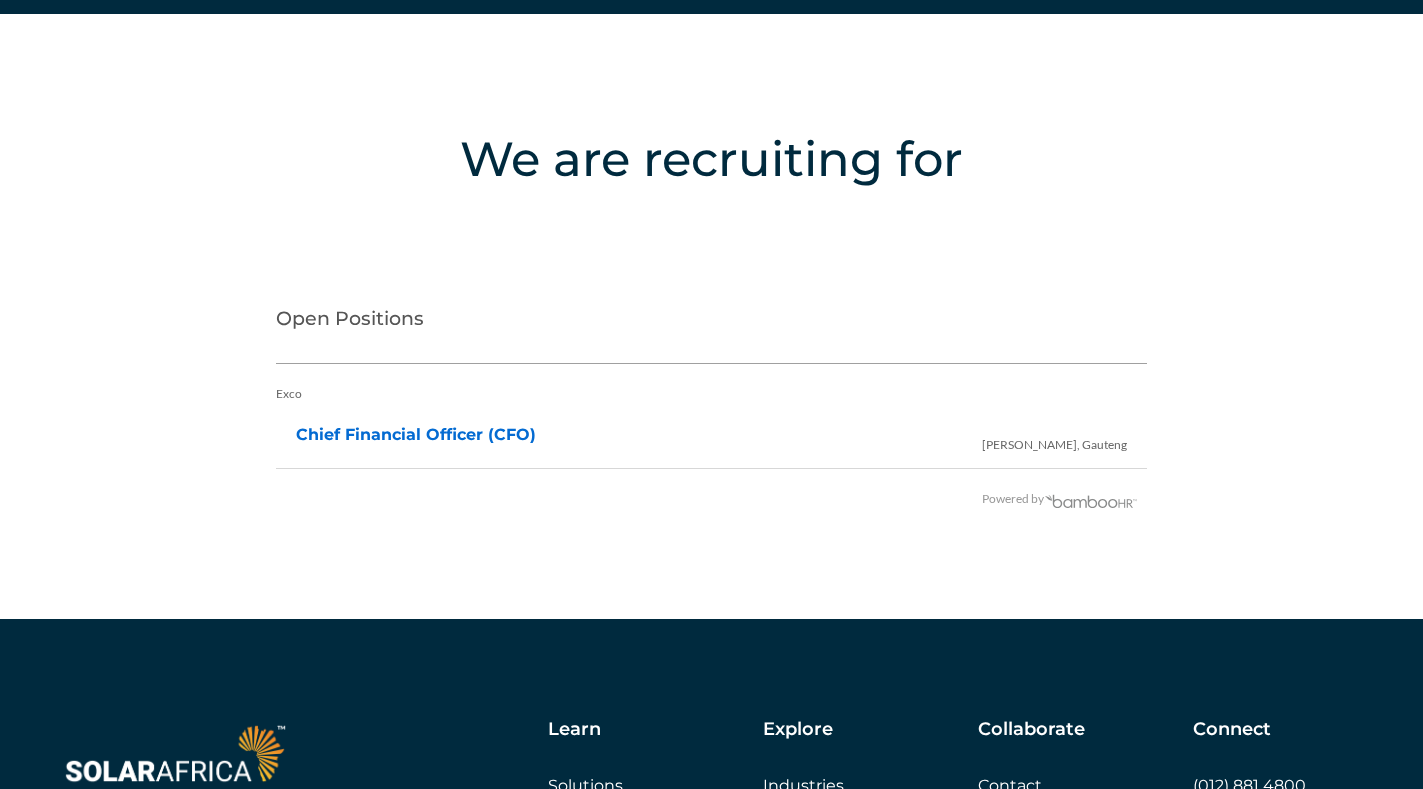 scroll, scrollTop: 4043, scrollLeft: 0, axis: vertical 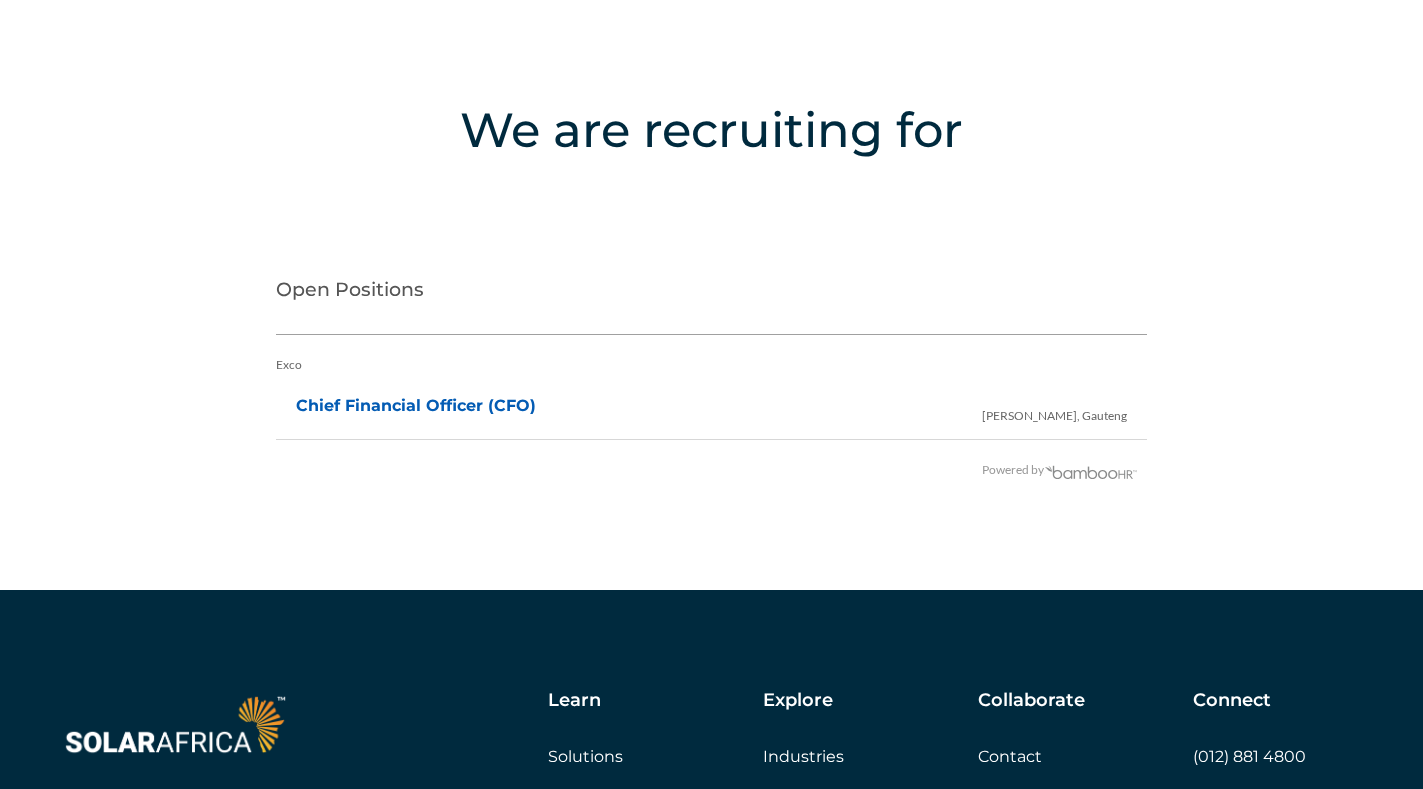 click on "Chief Financial Officer (CFO)" at bounding box center [416, 405] 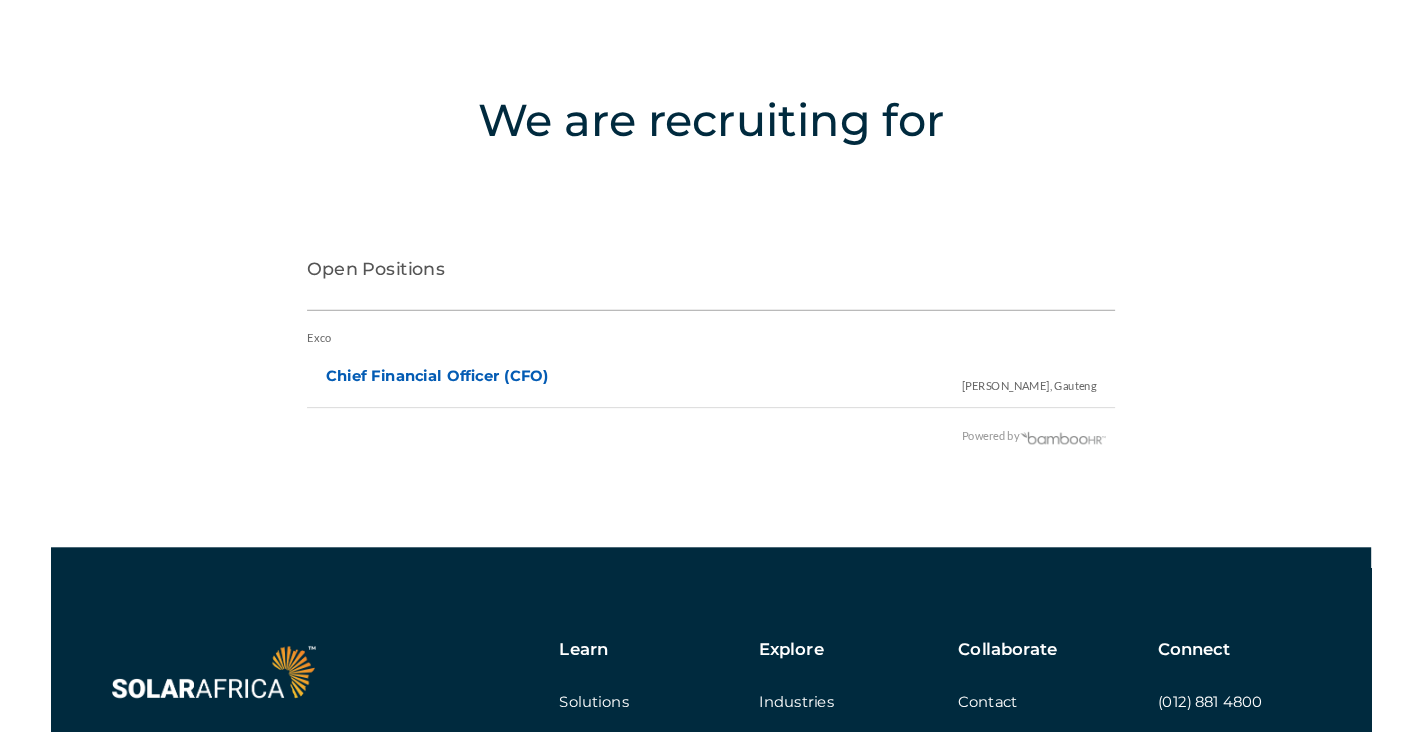 scroll, scrollTop: 4064, scrollLeft: 0, axis: vertical 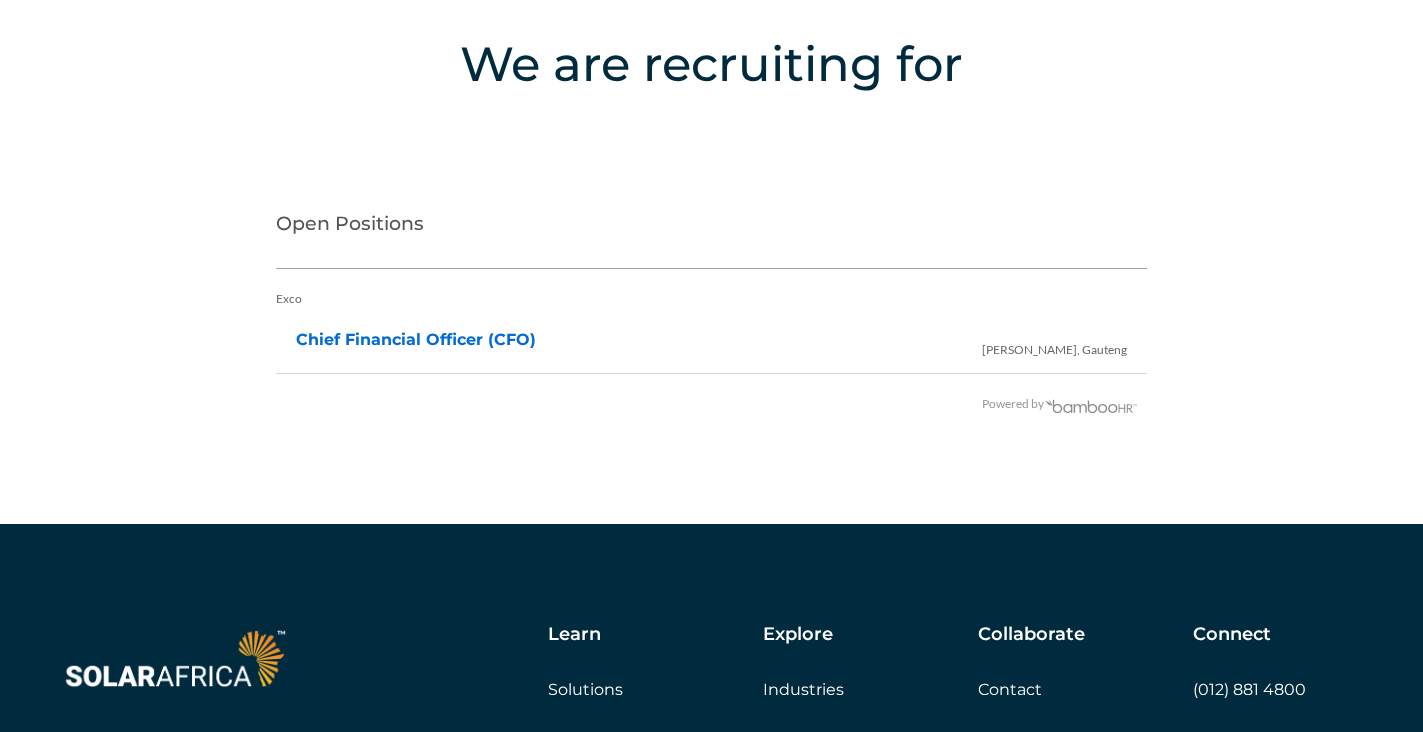 click on "Contact" at bounding box center [1010, 689] 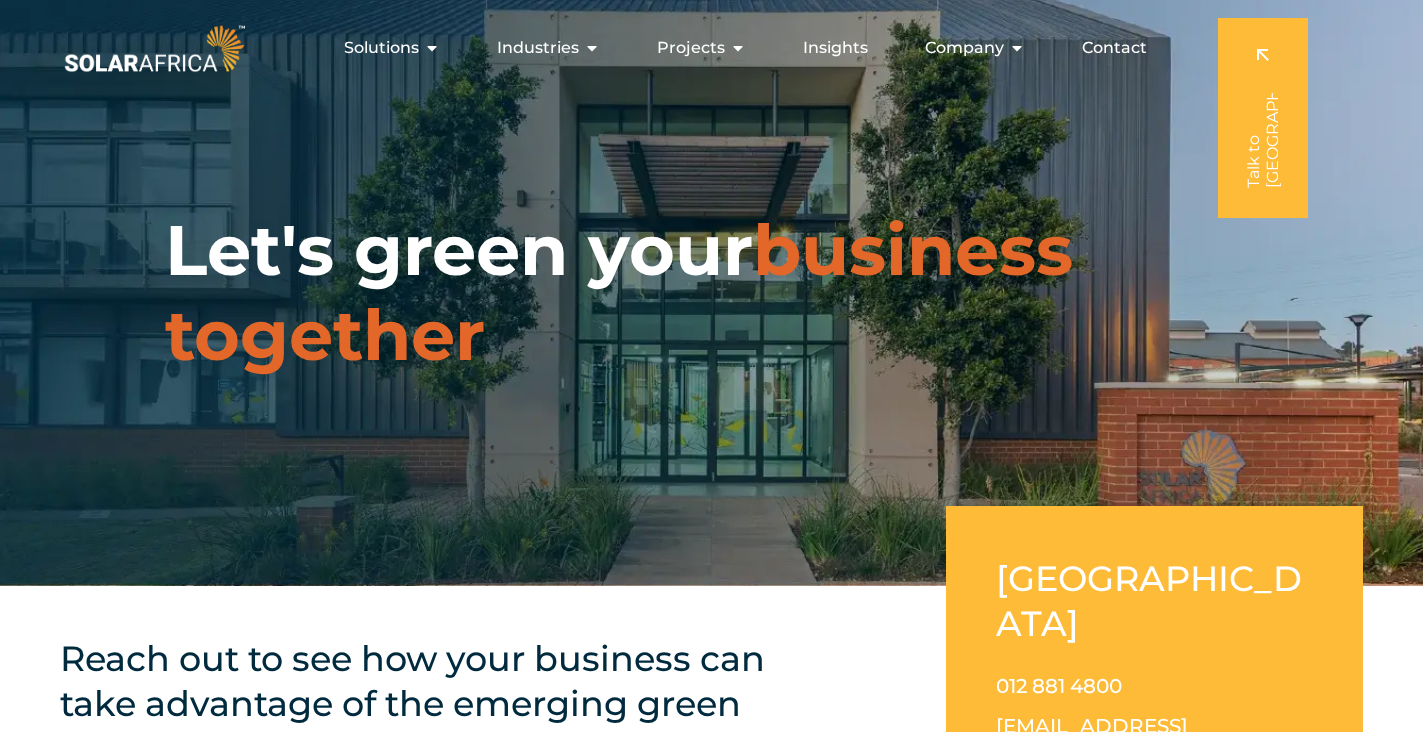 scroll, scrollTop: 0, scrollLeft: 0, axis: both 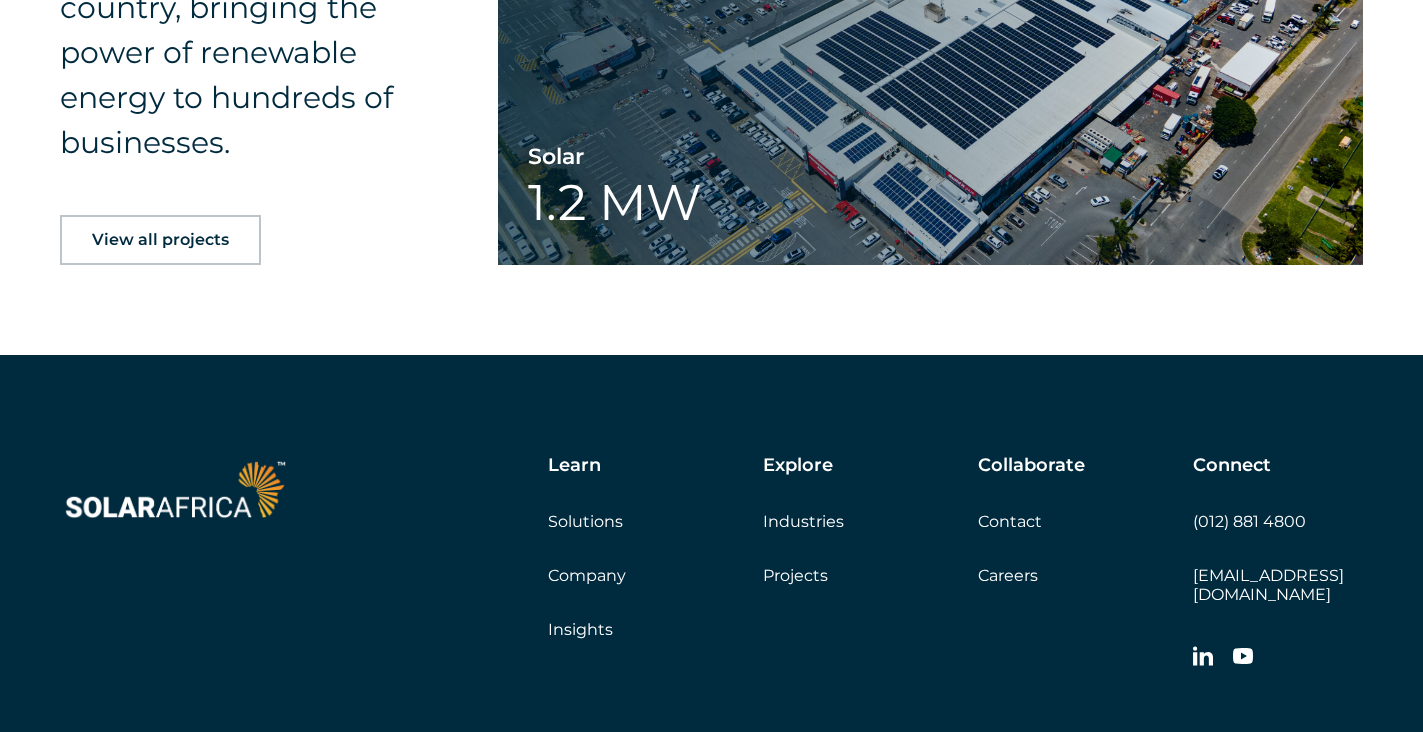 click on "Contact" at bounding box center [1010, 521] 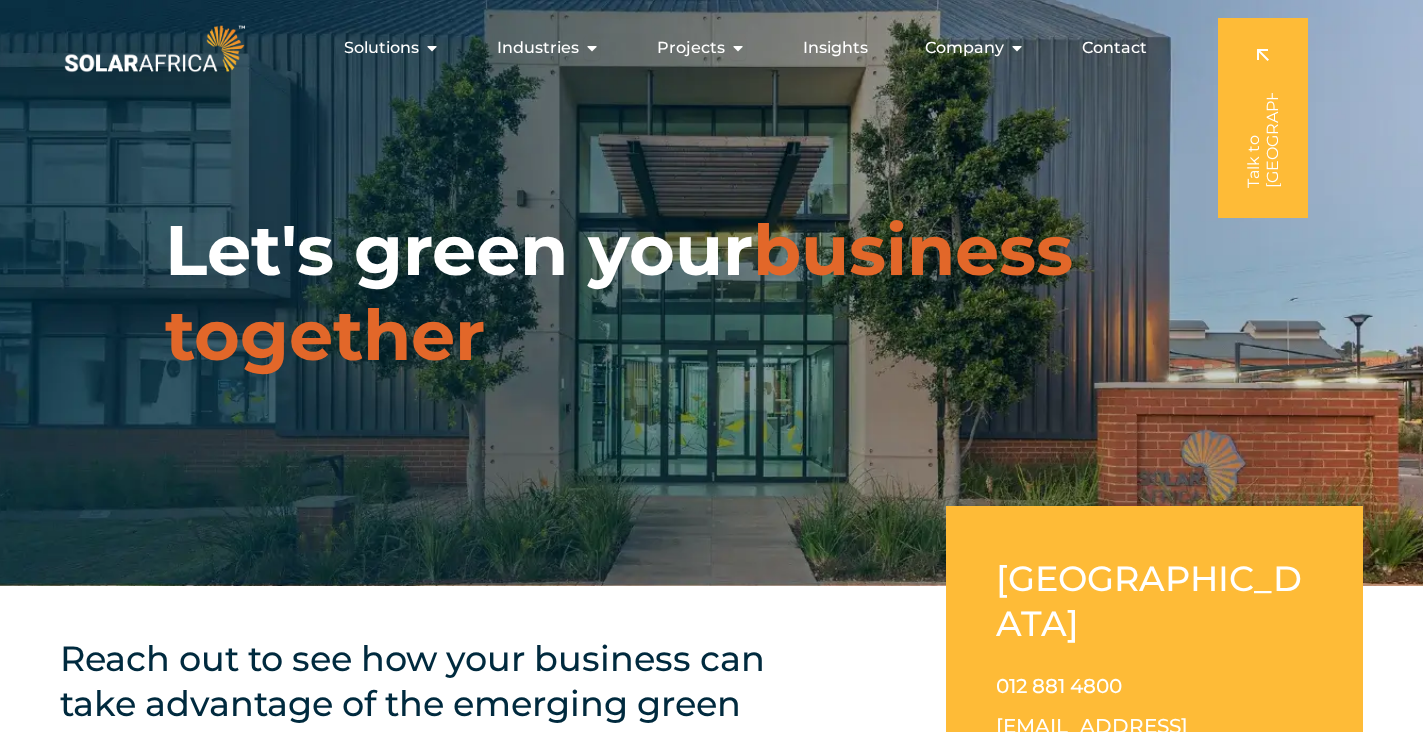 scroll, scrollTop: 0, scrollLeft: 0, axis: both 